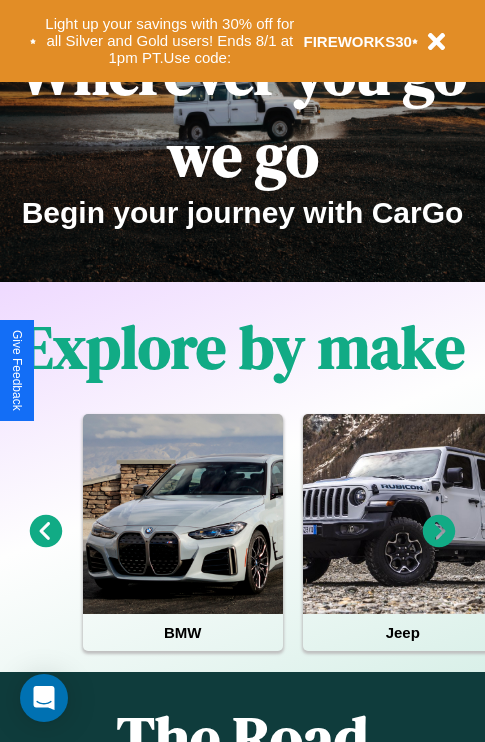 scroll, scrollTop: 308, scrollLeft: 0, axis: vertical 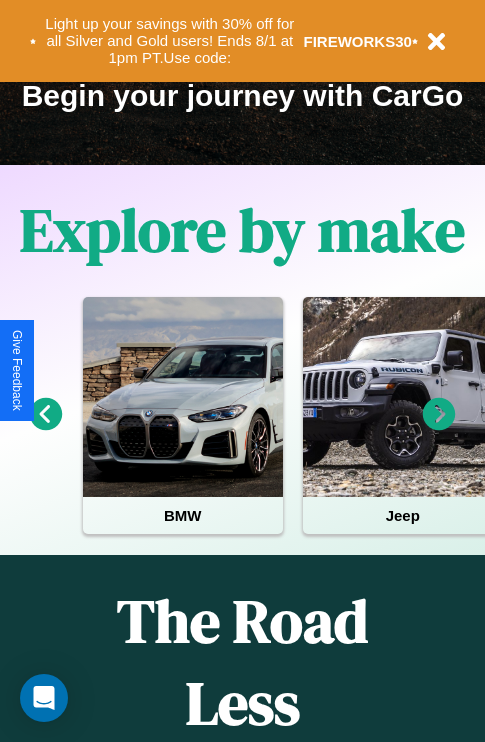 click 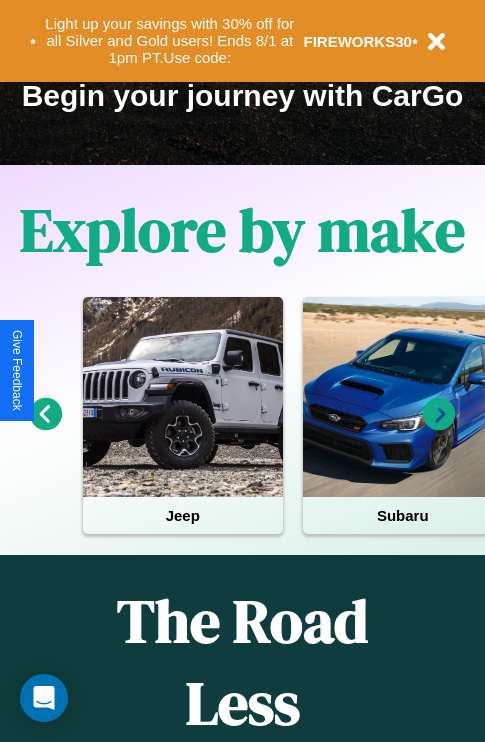 click 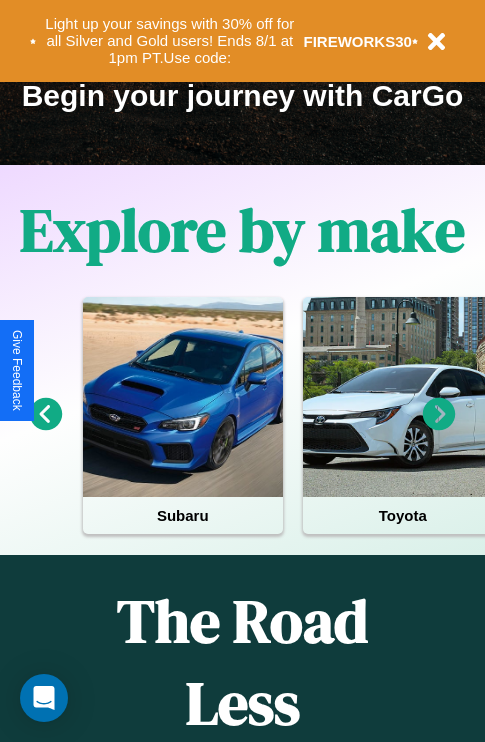 click 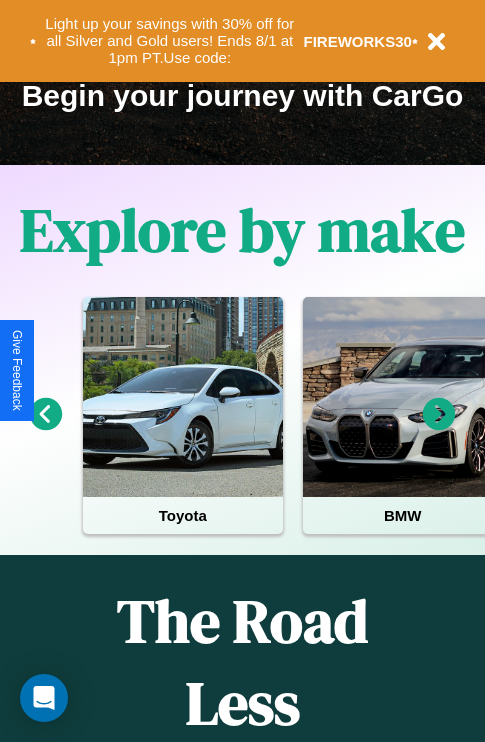 click 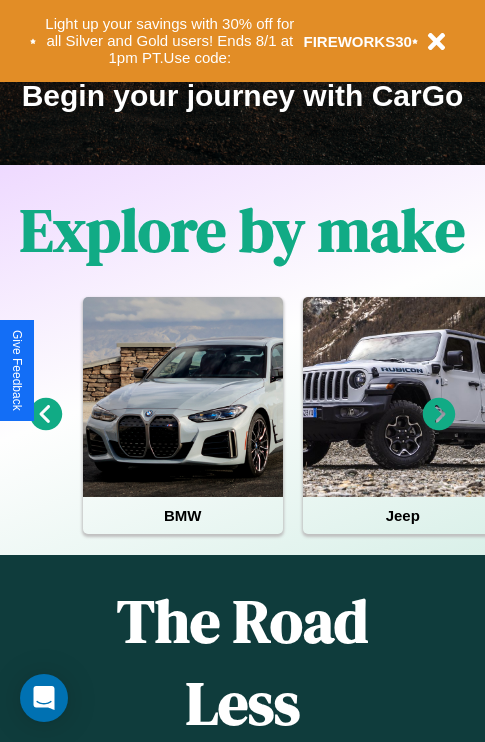 click 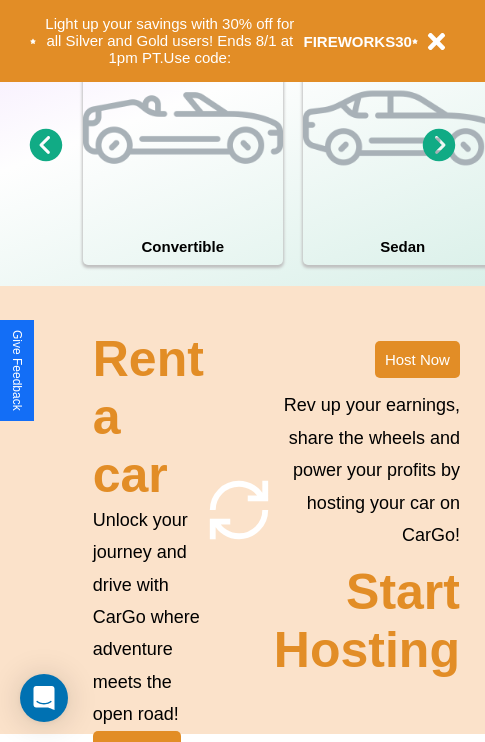 scroll, scrollTop: 1558, scrollLeft: 0, axis: vertical 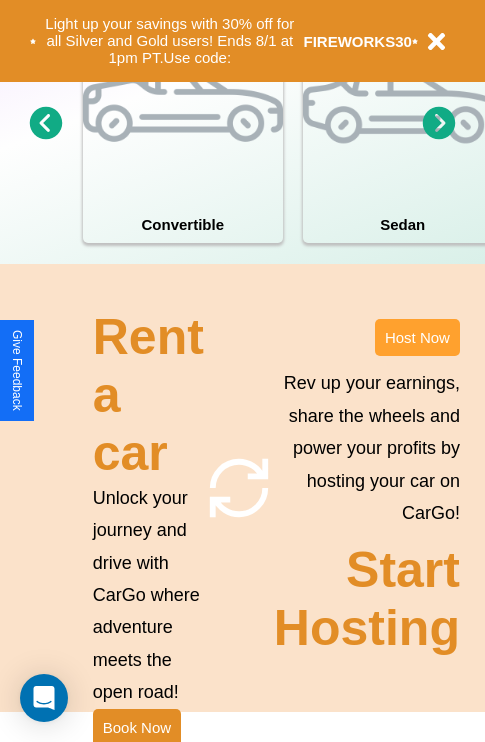 click on "Host Now" at bounding box center [417, 337] 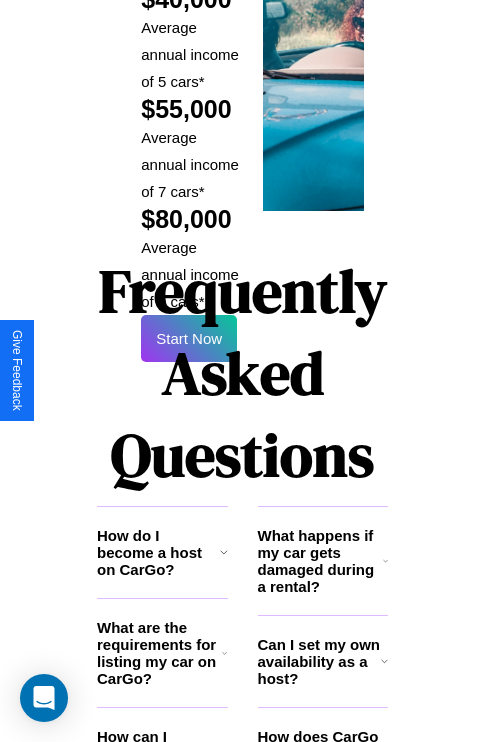 scroll, scrollTop: 3255, scrollLeft: 0, axis: vertical 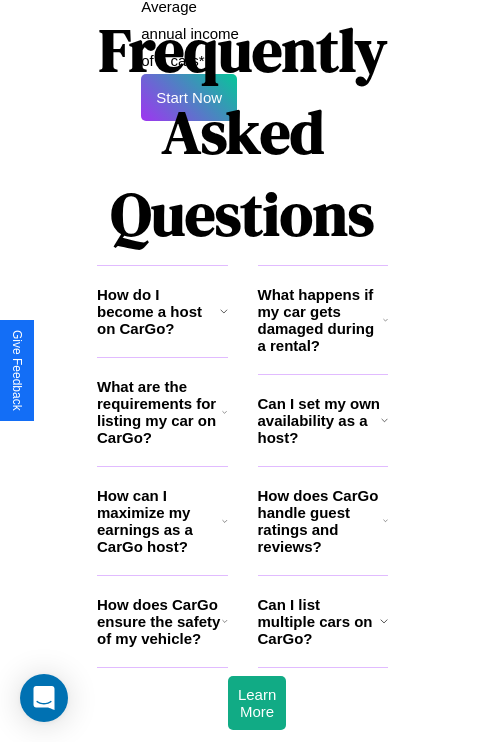 click on "What are the requirements for listing my car on CarGo?" at bounding box center (159, 412) 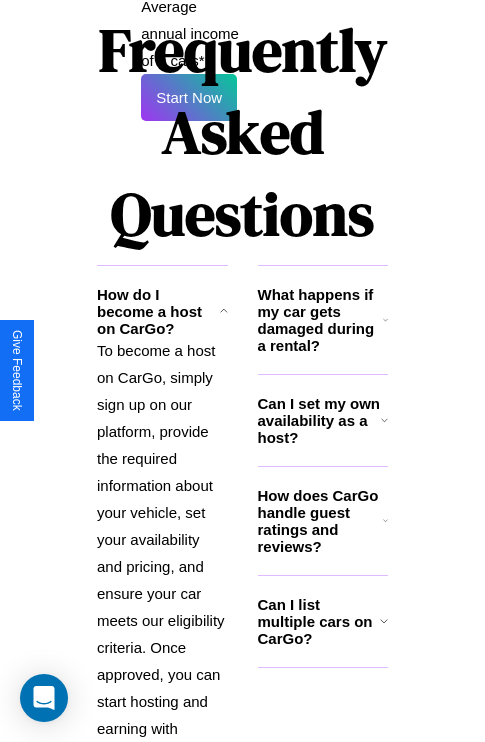 click on "How does CarGo handle guest ratings and reviews?" at bounding box center [320, 521] 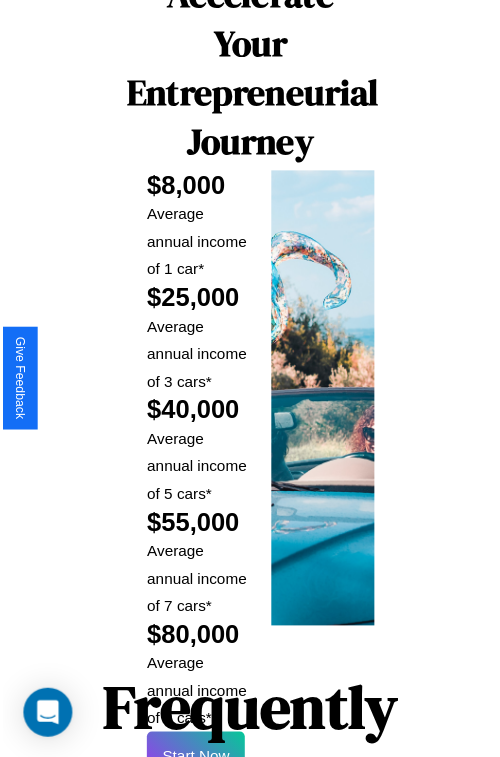 scroll, scrollTop: 35, scrollLeft: 0, axis: vertical 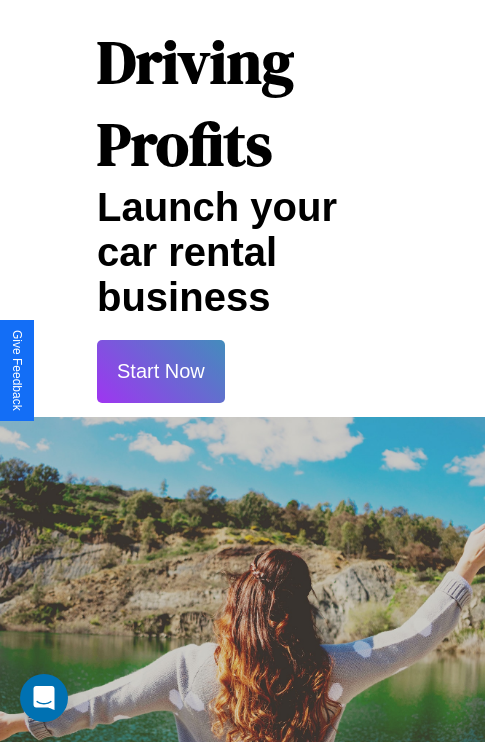 click on "Start Now" at bounding box center (161, 371) 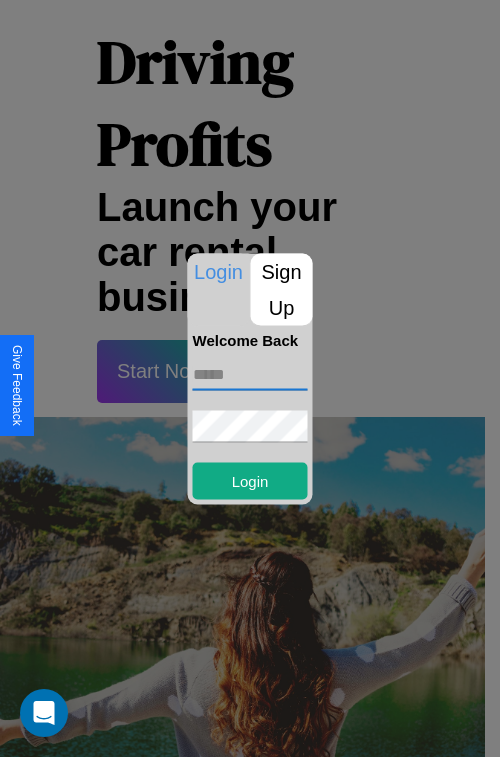 click at bounding box center [250, 374] 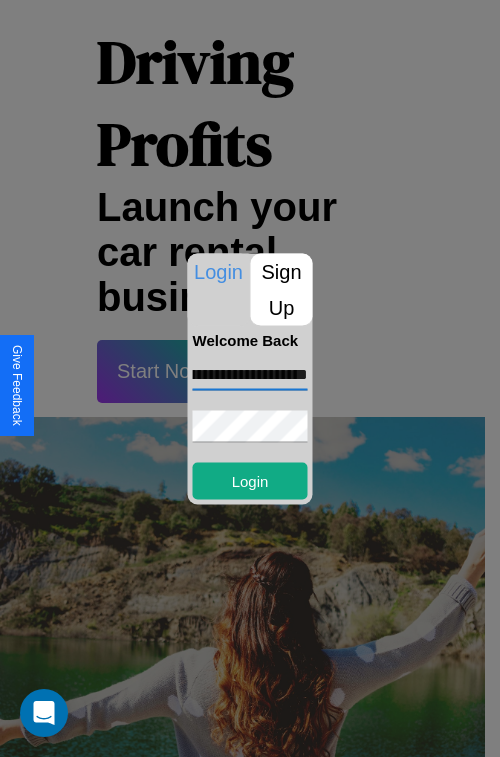 scroll, scrollTop: 0, scrollLeft: 103, axis: horizontal 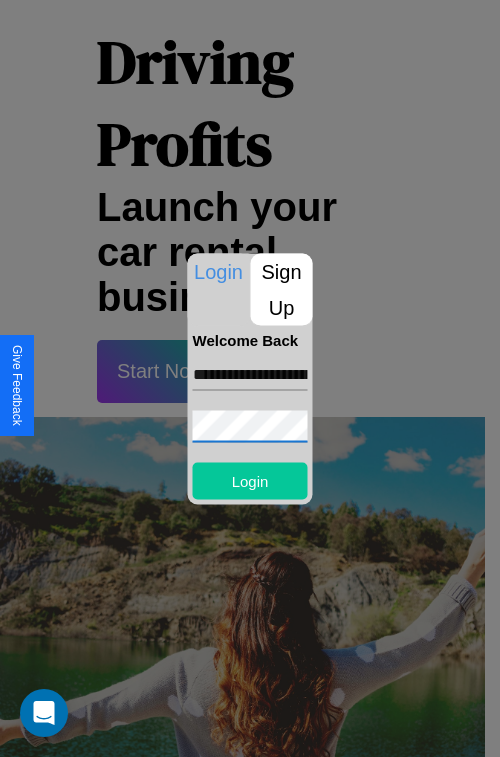 click on "Login" at bounding box center (250, 480) 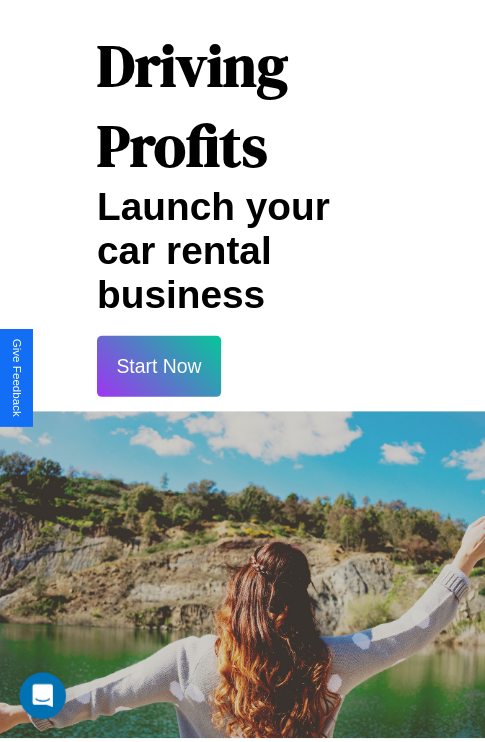 scroll, scrollTop: 37, scrollLeft: 0, axis: vertical 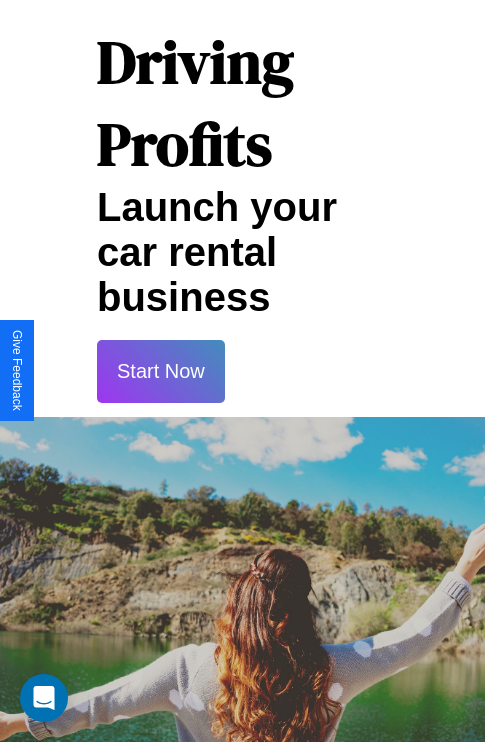 click on "Start Now" at bounding box center [161, 371] 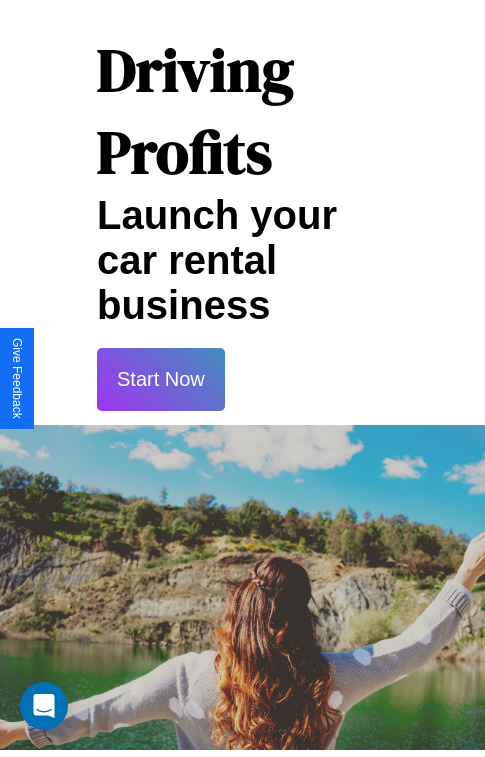 scroll, scrollTop: 0, scrollLeft: 0, axis: both 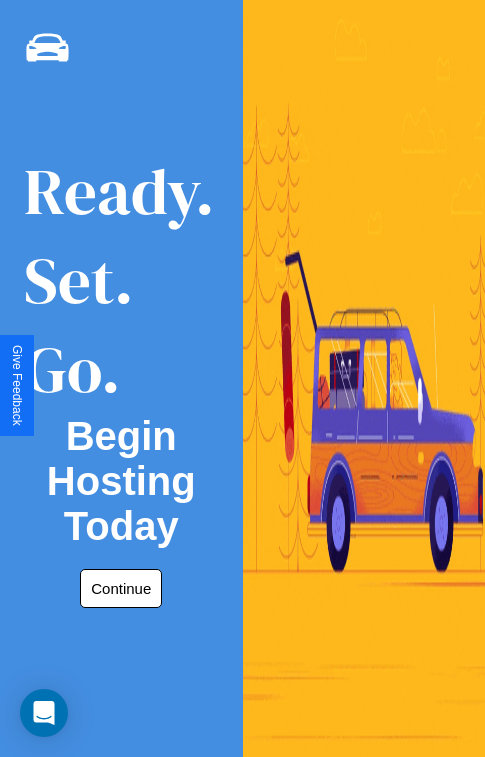 click on "Continue" at bounding box center (121, 588) 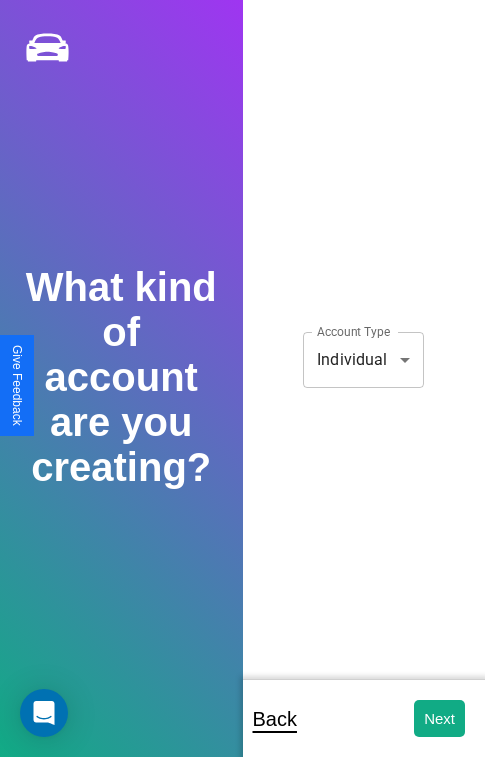 click on "**********" at bounding box center [242, 392] 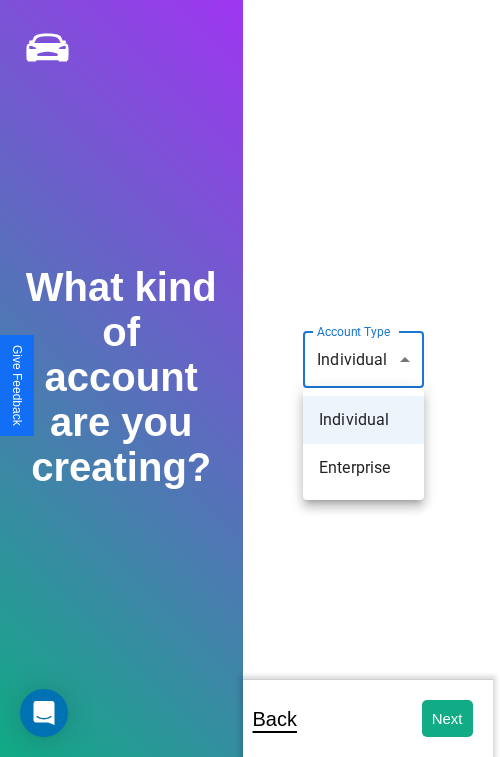click on "Individual" at bounding box center [363, 420] 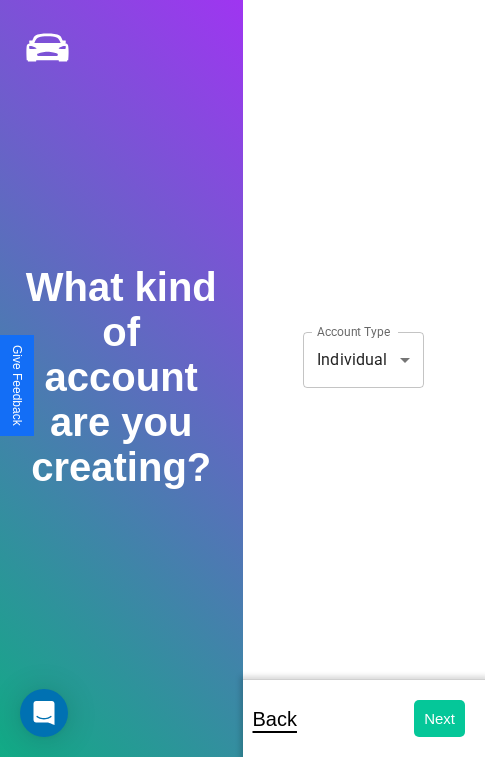 click on "Next" at bounding box center [439, 718] 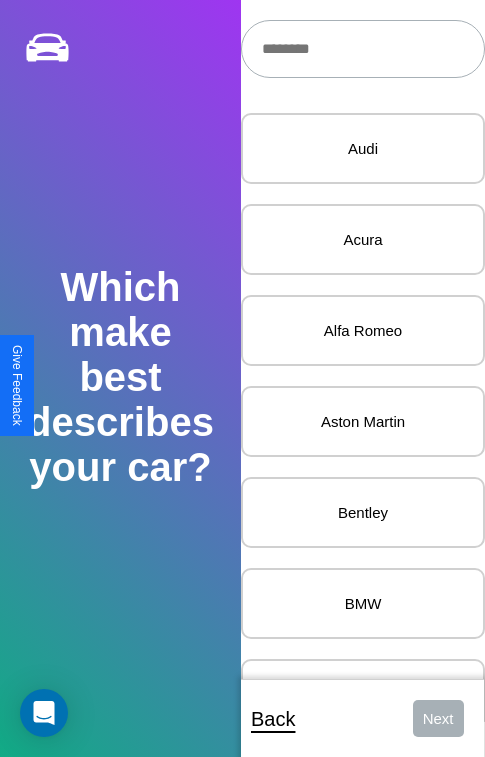 scroll, scrollTop: 27, scrollLeft: 0, axis: vertical 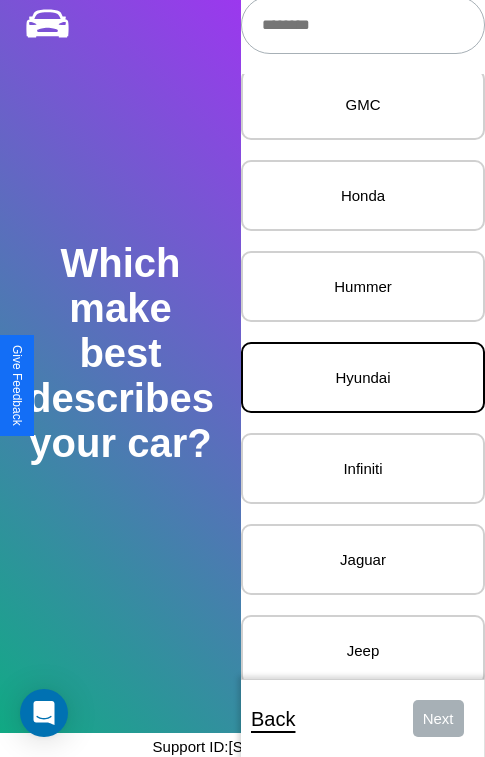 click on "Hyundai" at bounding box center [363, 377] 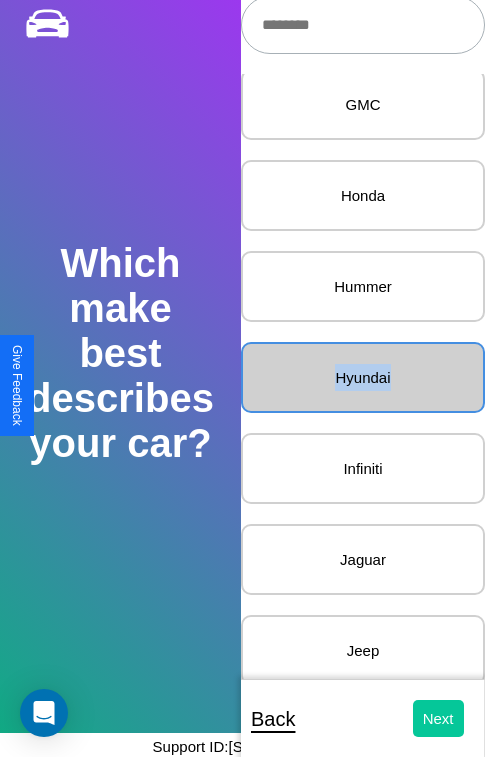 click on "Next" at bounding box center [438, 718] 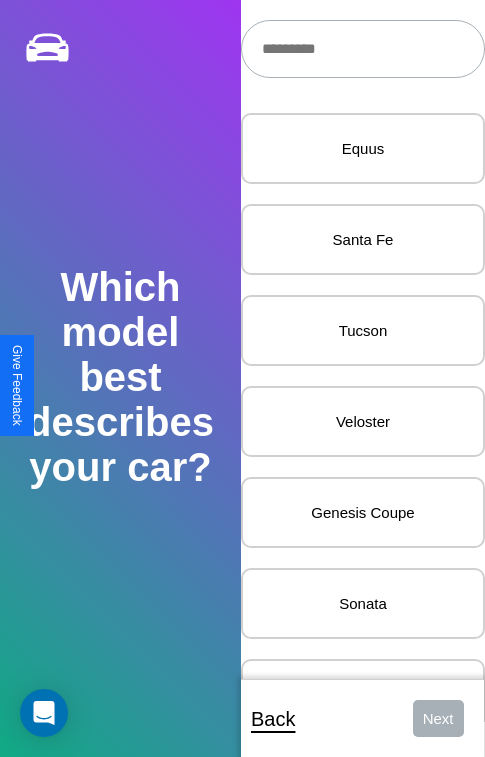 scroll, scrollTop: 27, scrollLeft: 0, axis: vertical 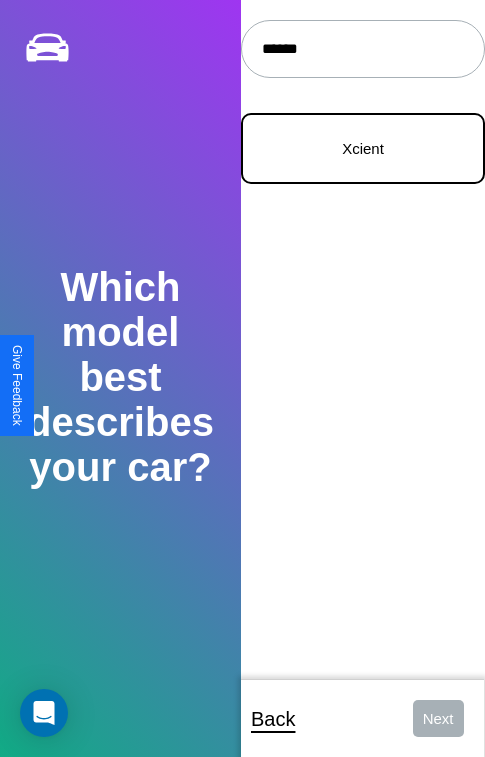type on "******" 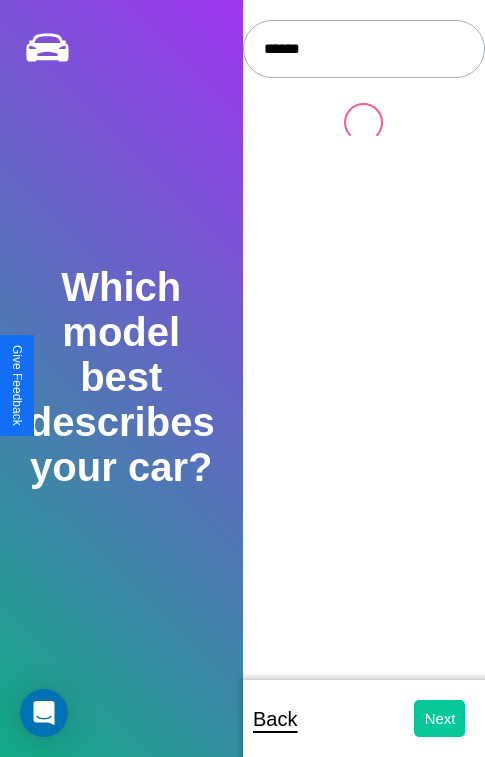 click on "Next" at bounding box center (439, 718) 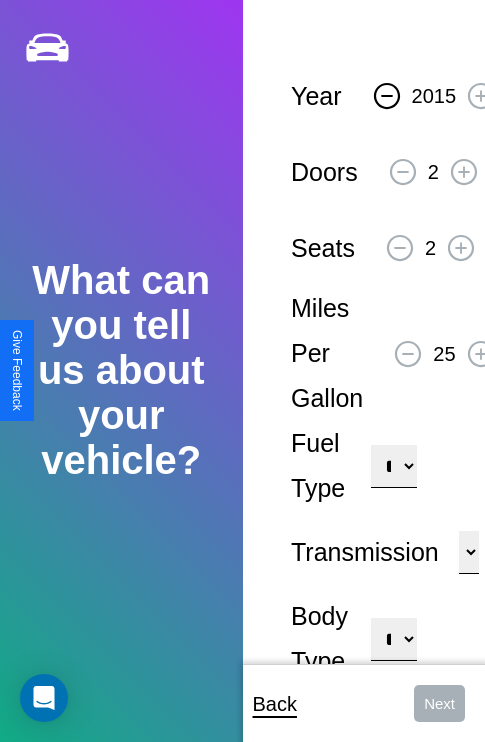 click 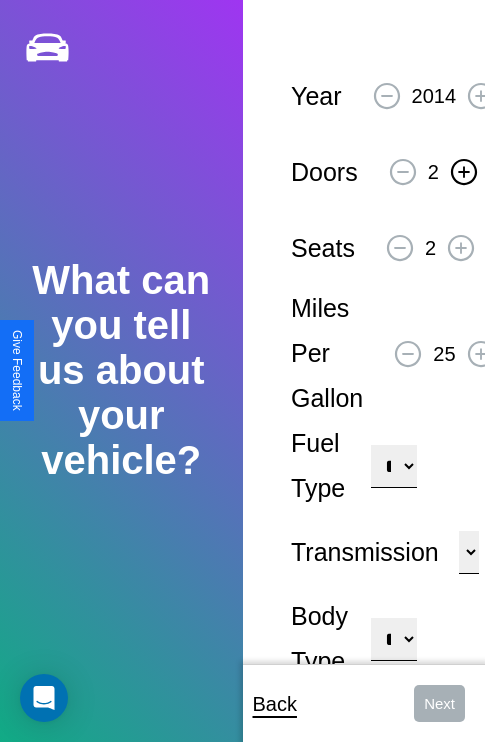 click 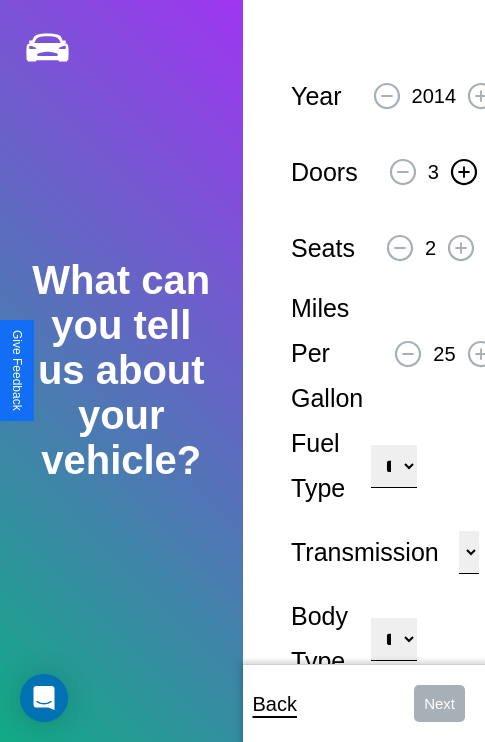 click 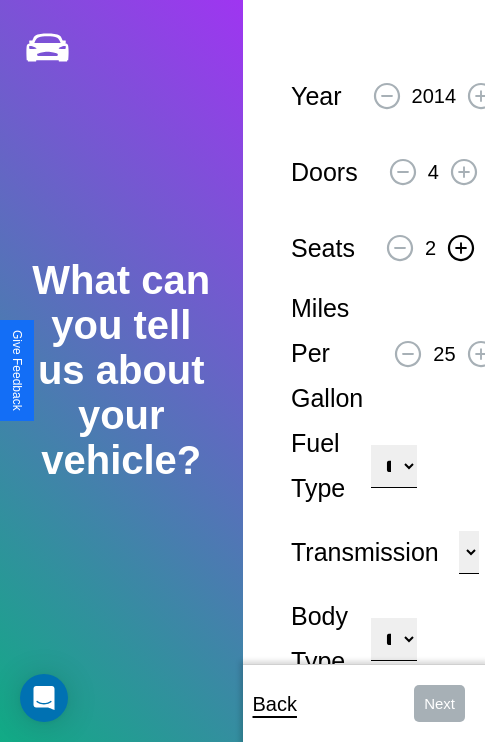 click 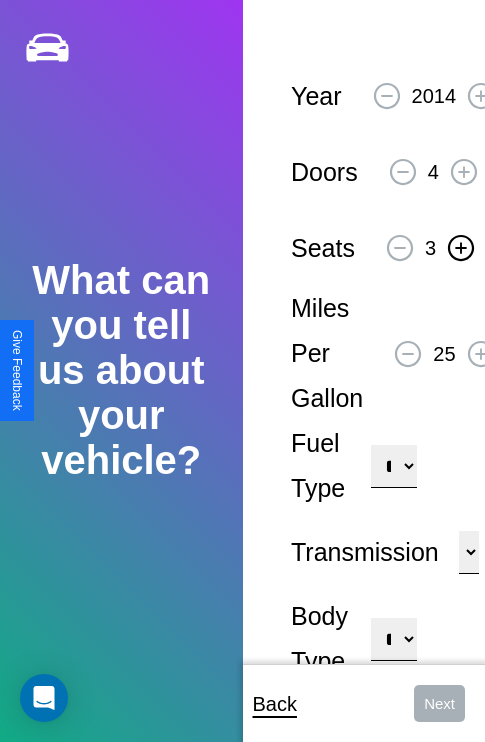 click 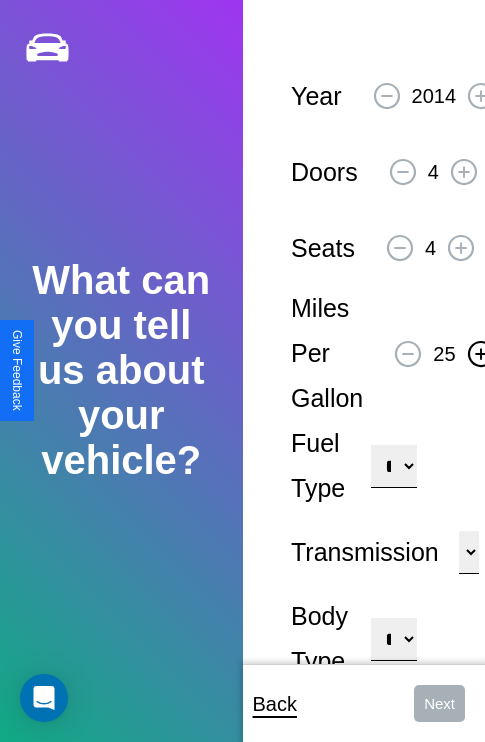 click 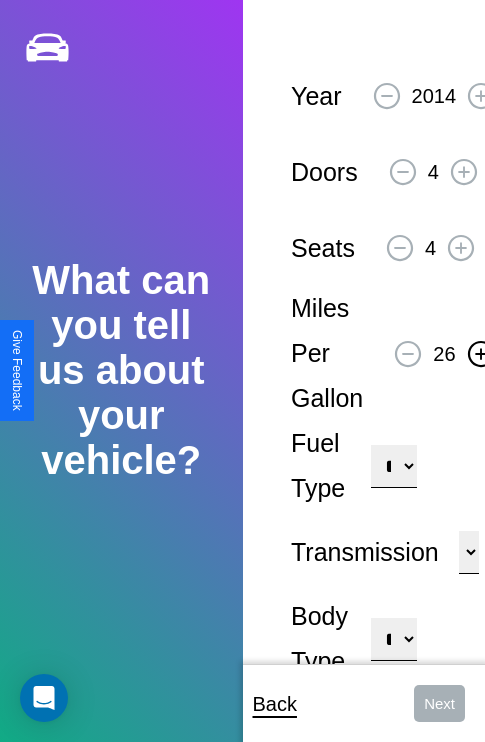 click 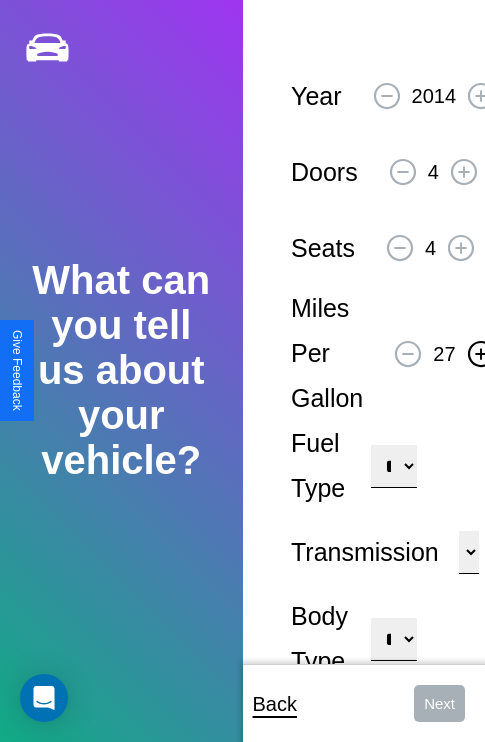 click 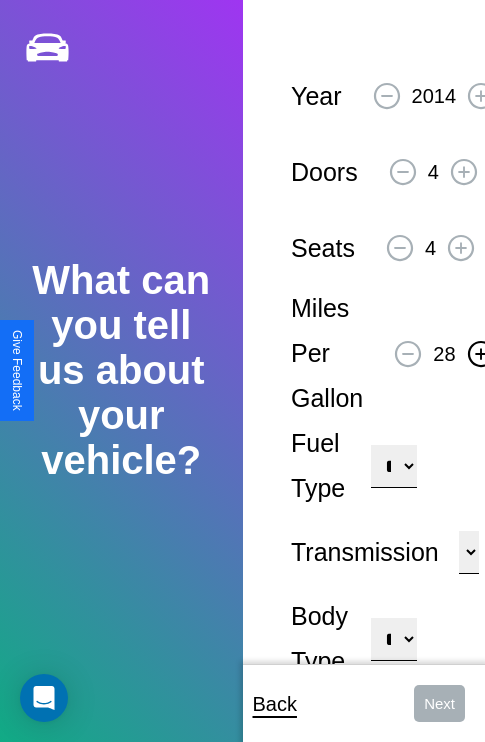 click 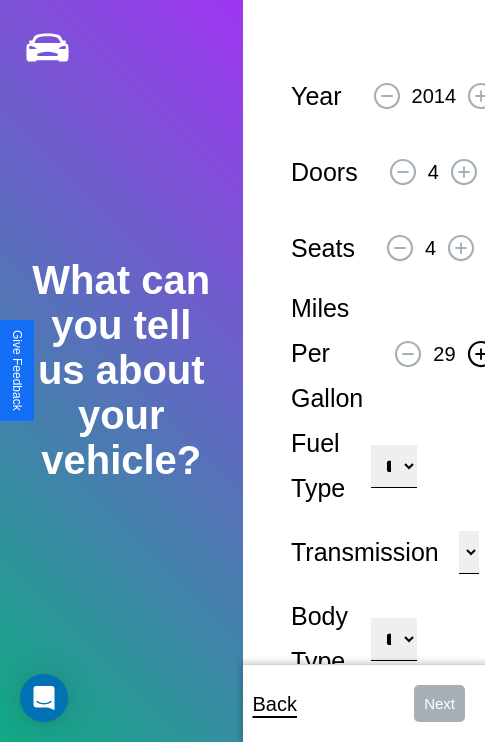 click on "**********" at bounding box center (393, 466) 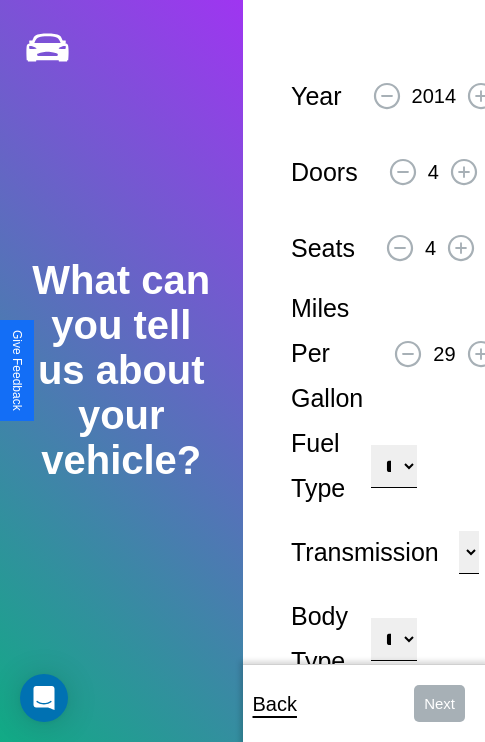 select on "******" 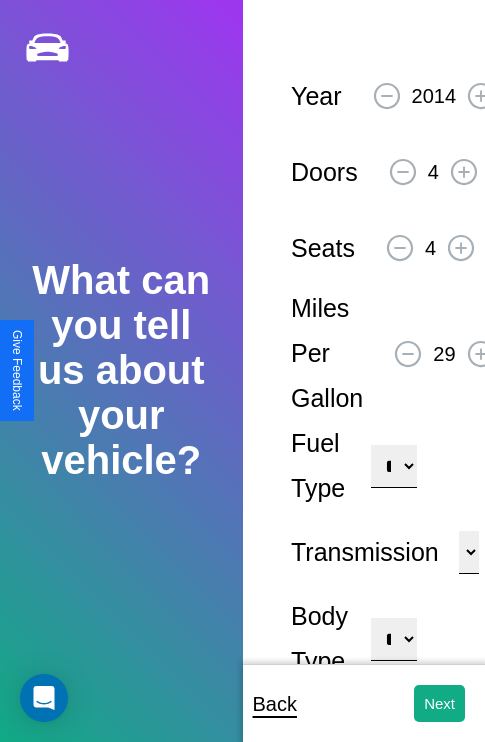 click on "**********" at bounding box center [393, 639] 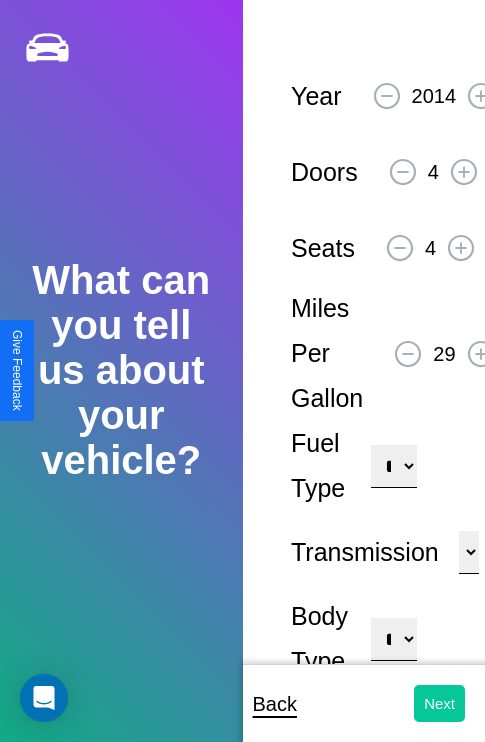 click on "Next" at bounding box center (439, 703) 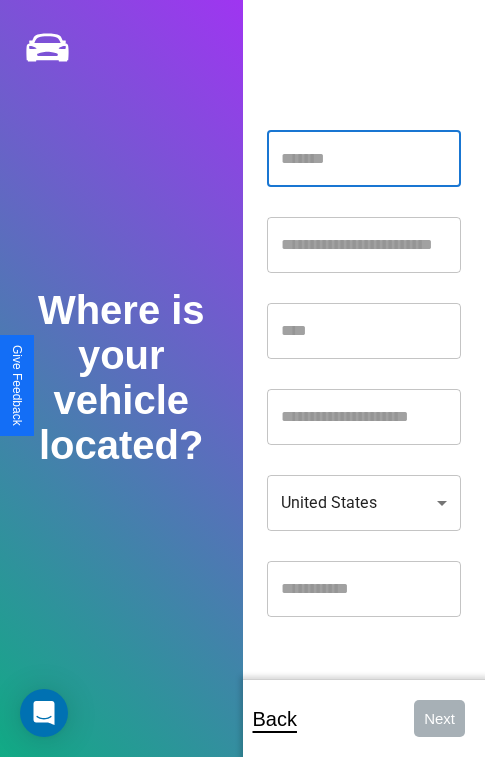click at bounding box center (364, 159) 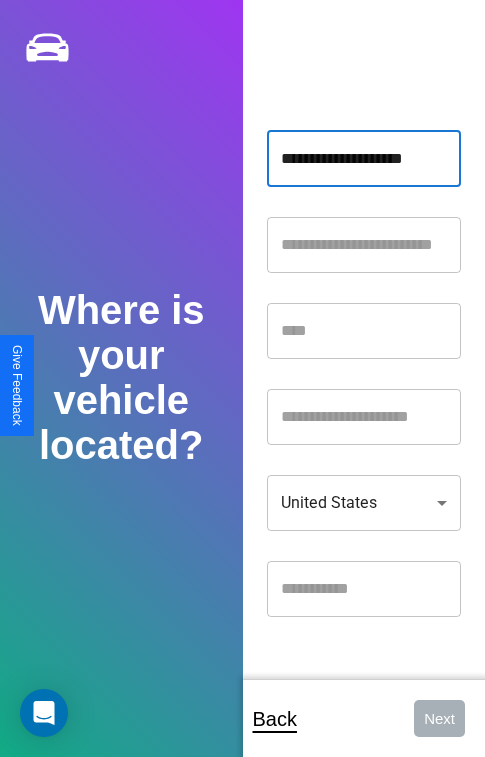 type on "**********" 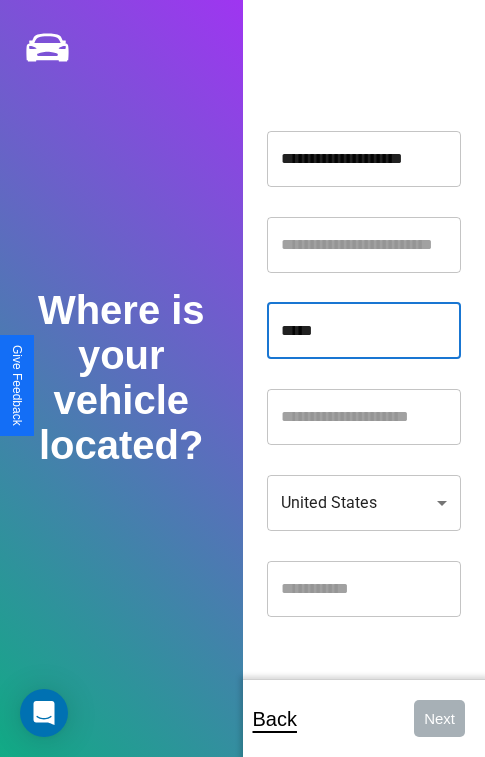 type on "*****" 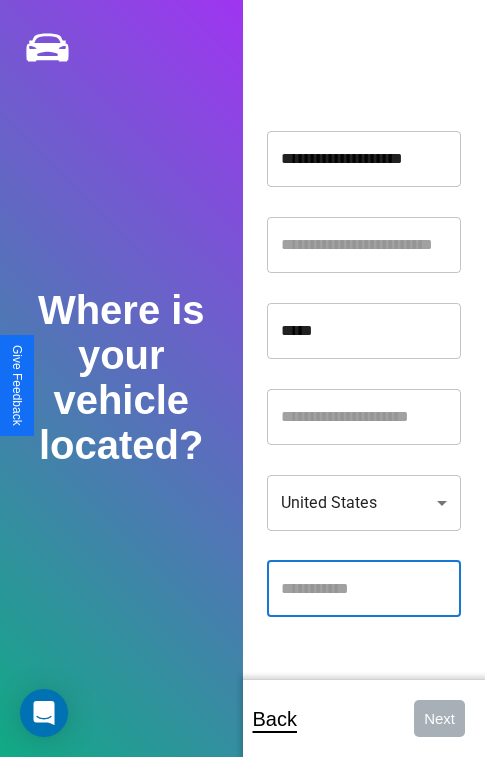 click at bounding box center [364, 589] 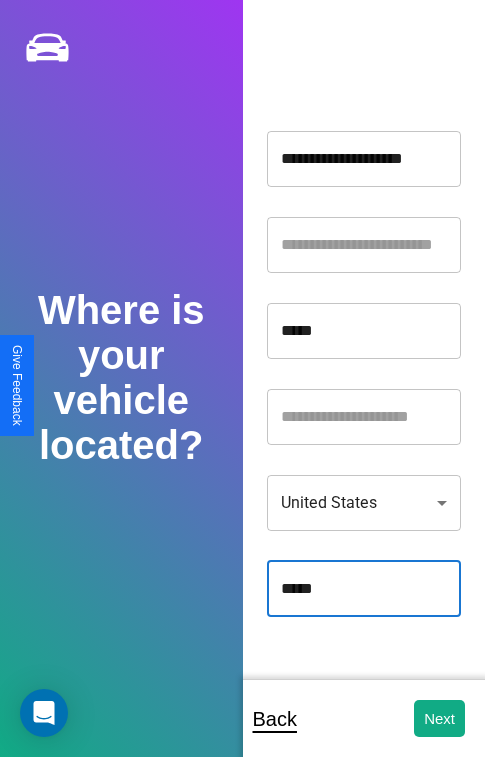 type on "*****" 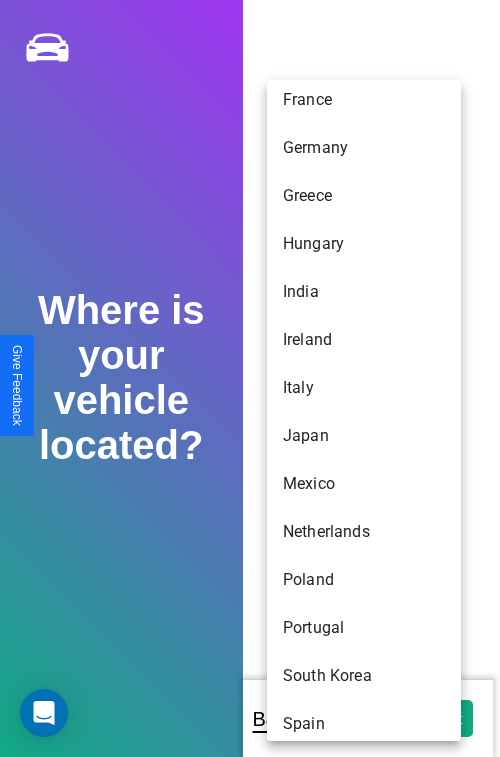 click on "France" at bounding box center [364, 100] 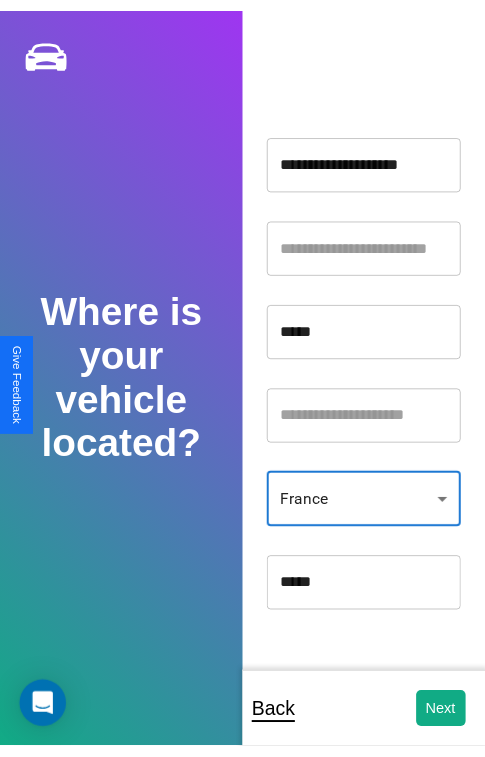 scroll, scrollTop: 296, scrollLeft: 0, axis: vertical 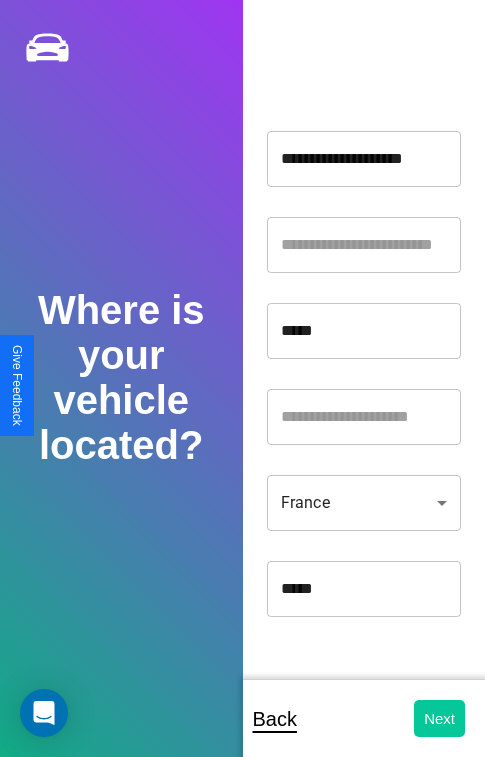 click on "Next" at bounding box center (439, 718) 